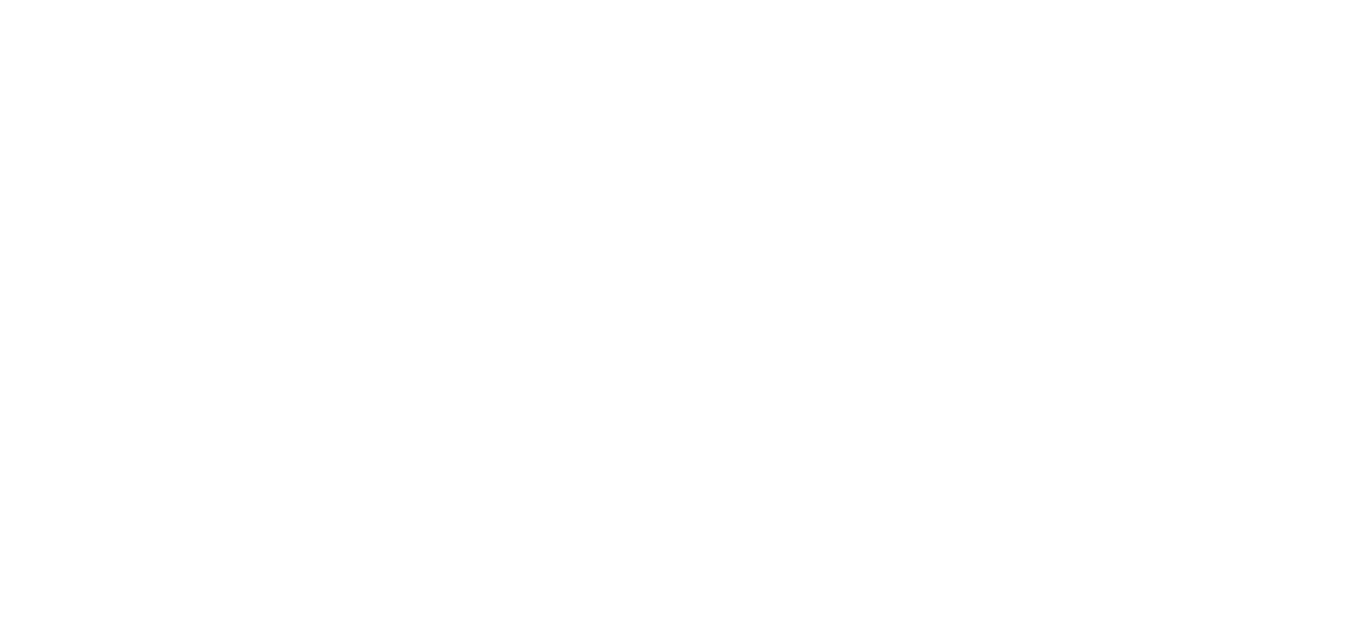 scroll, scrollTop: 0, scrollLeft: 0, axis: both 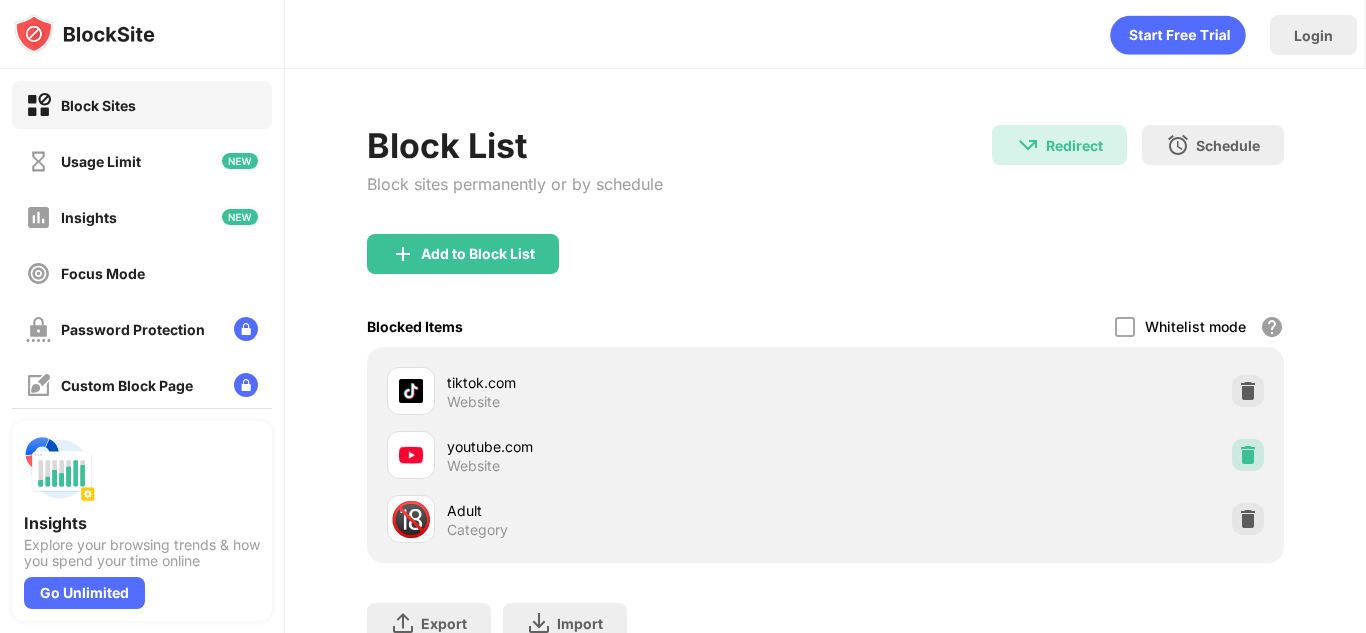 click at bounding box center (1248, 455) 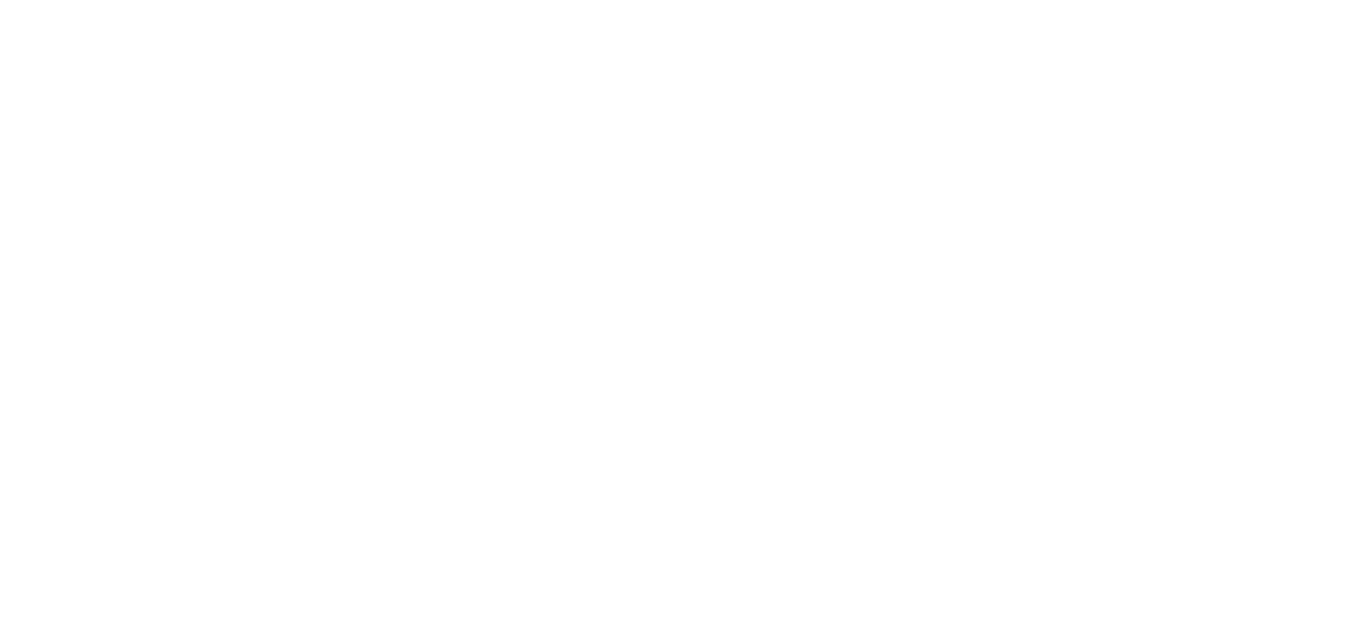 scroll, scrollTop: 0, scrollLeft: 0, axis: both 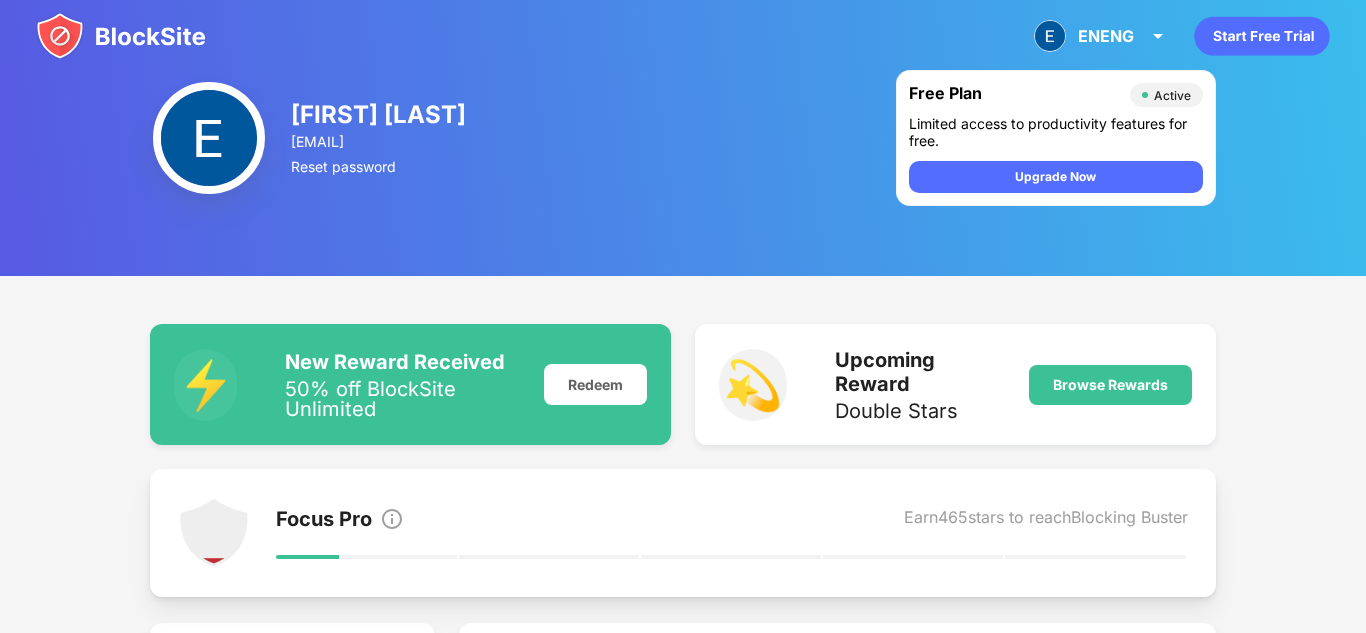 click 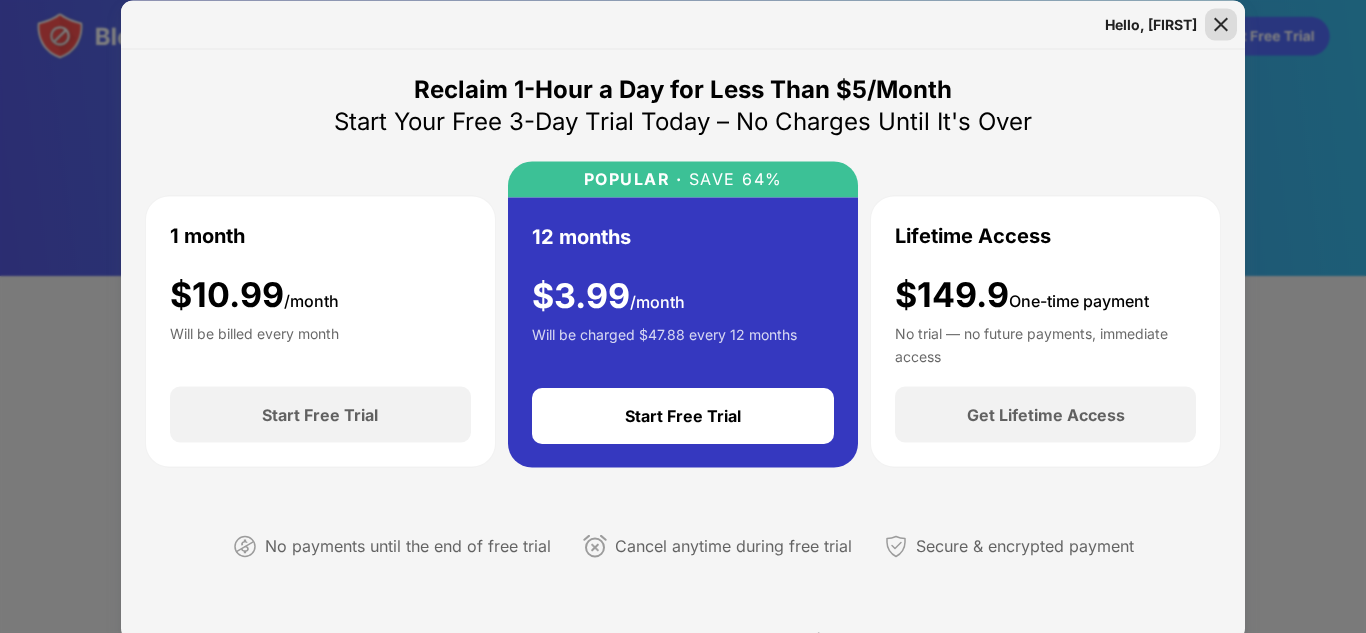 click at bounding box center [1221, 24] 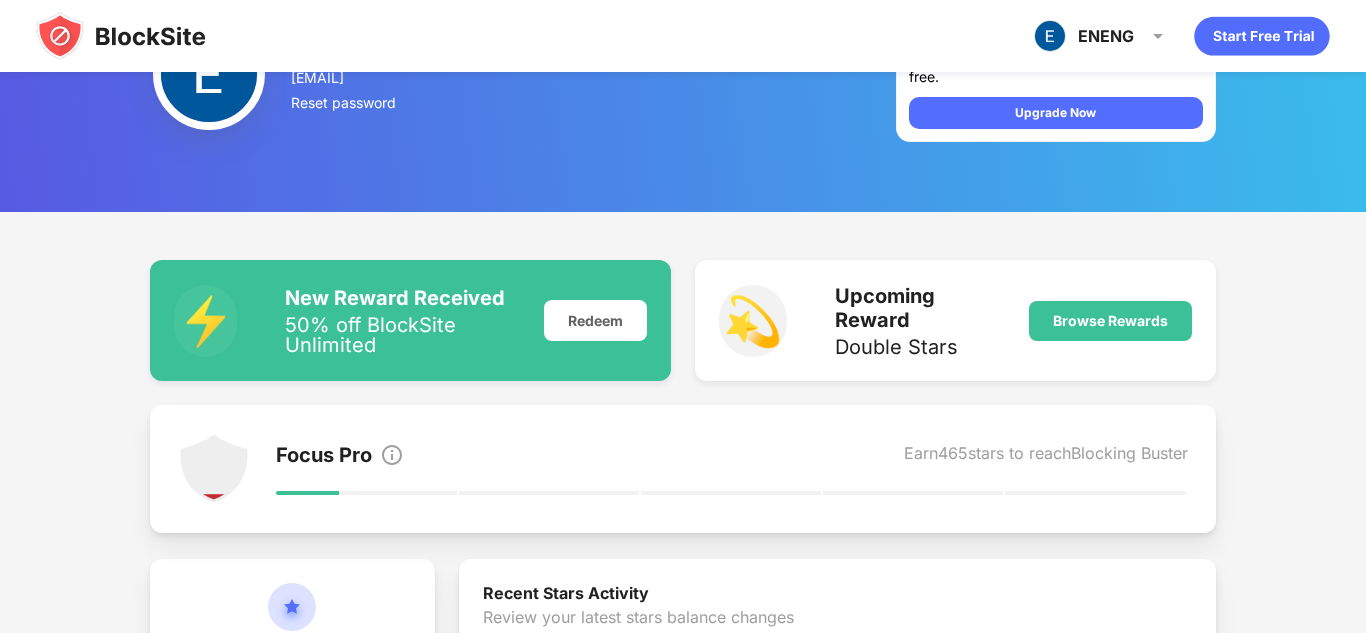 scroll, scrollTop: 67, scrollLeft: 0, axis: vertical 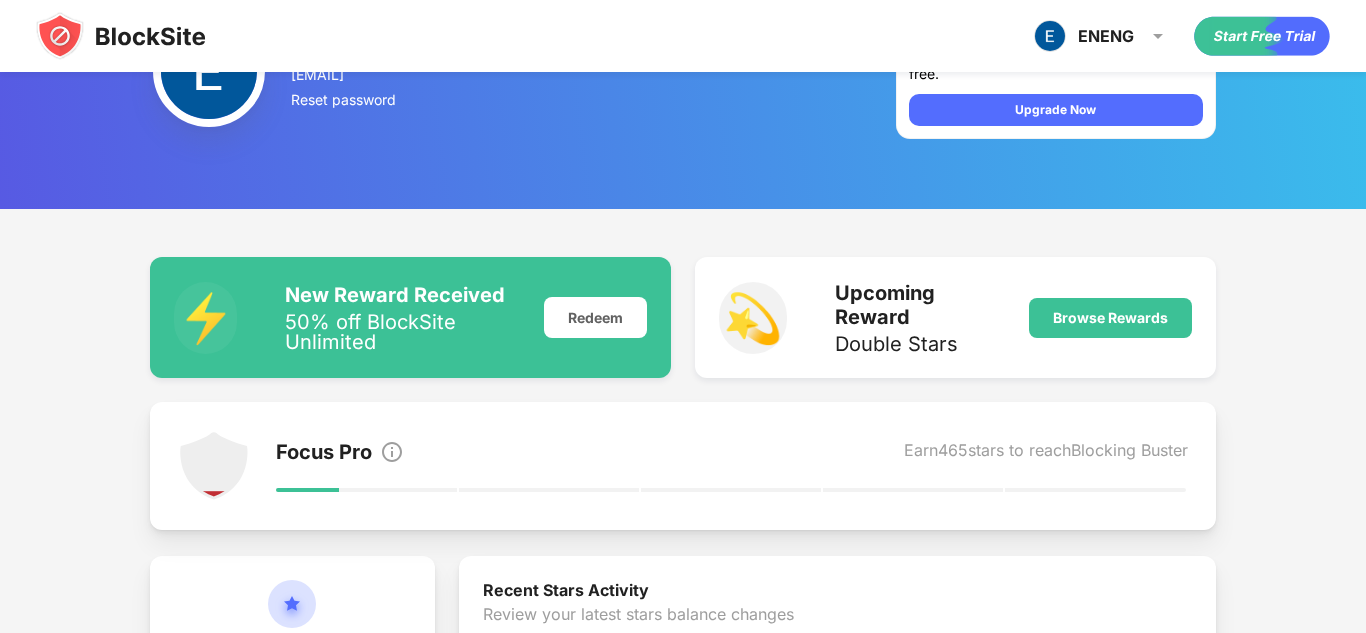 click on "Earn  465  stars to reach  Blocking Buster" at bounding box center [1046, 454] 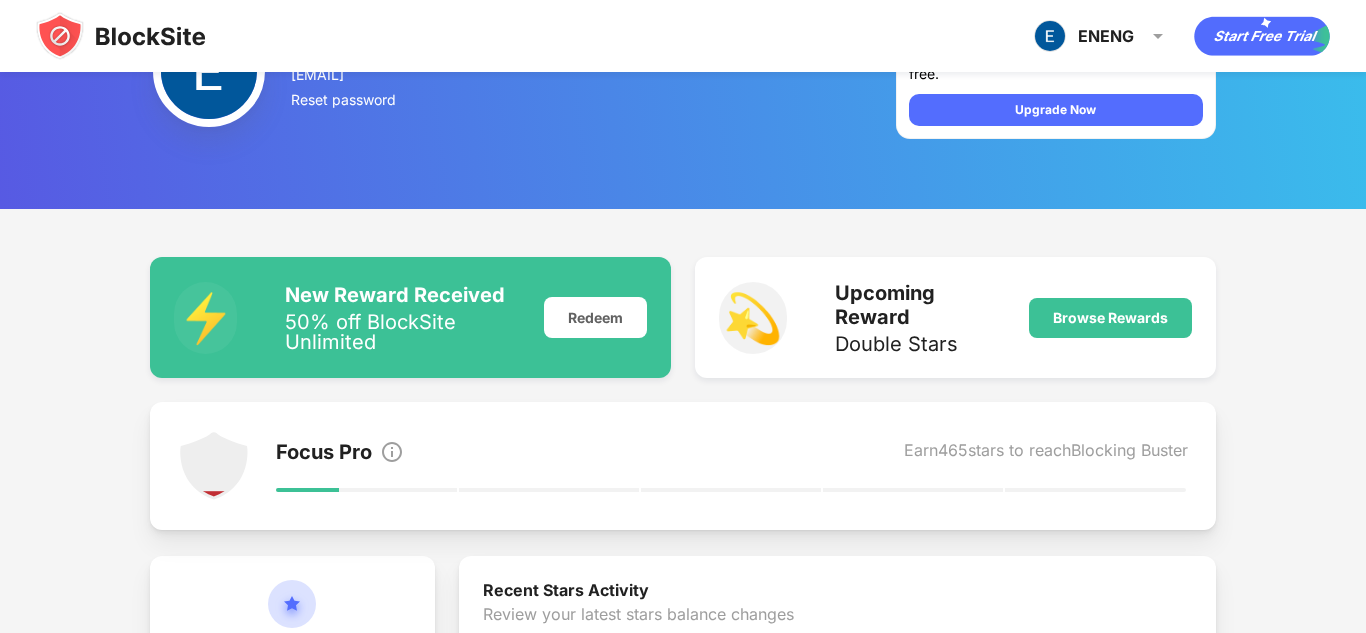 click on "Earn  465  stars to reach  Blocking Buster" at bounding box center [1046, 454] 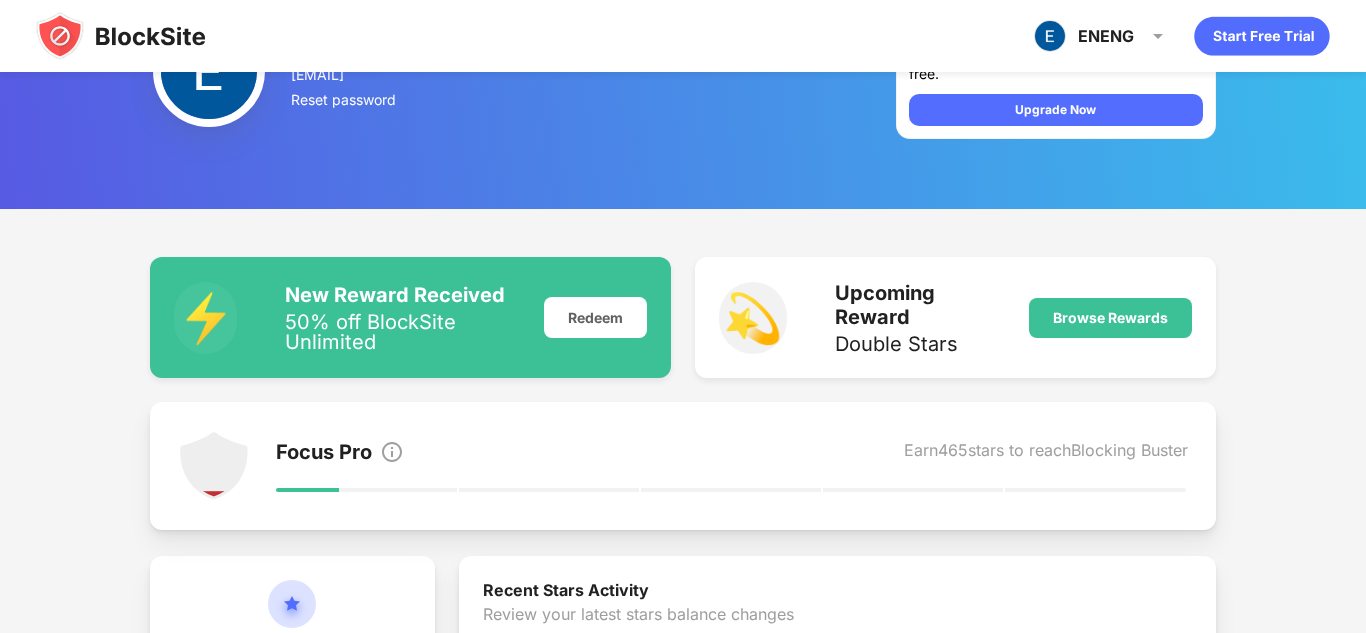 click on "Earn  465  stars to reach  Blocking Buster" at bounding box center (1046, 454) 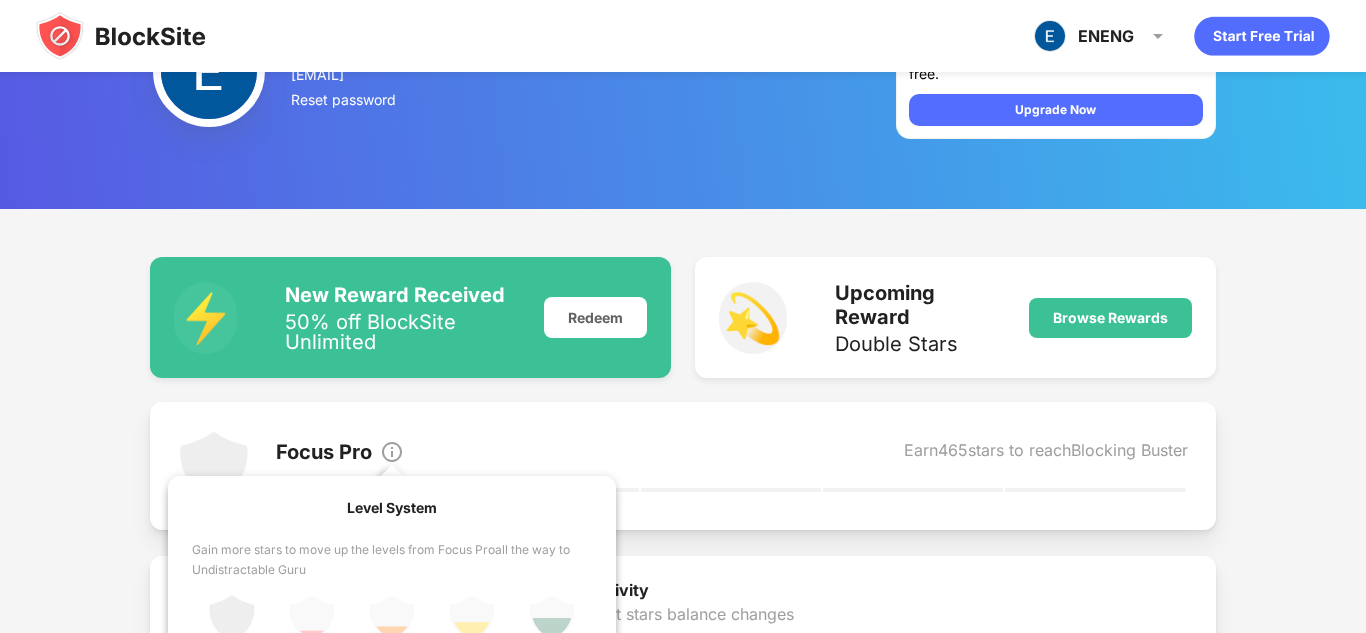 click at bounding box center [392, 452] 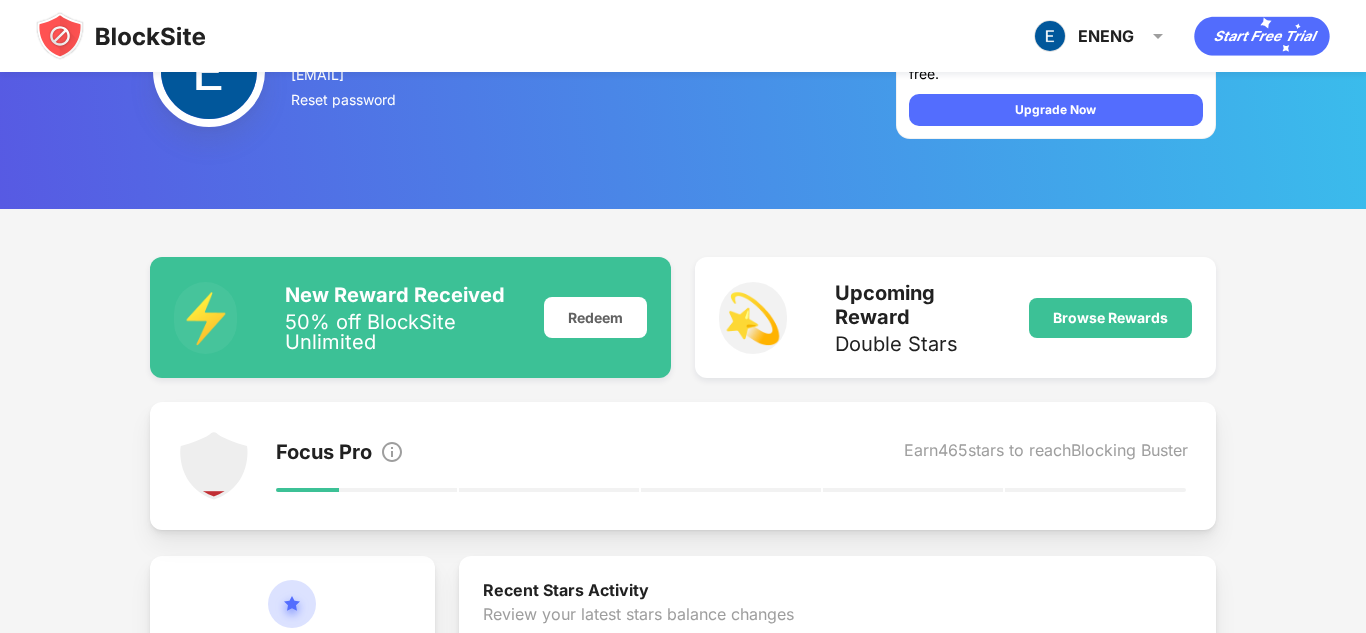 click at bounding box center [214, 466] 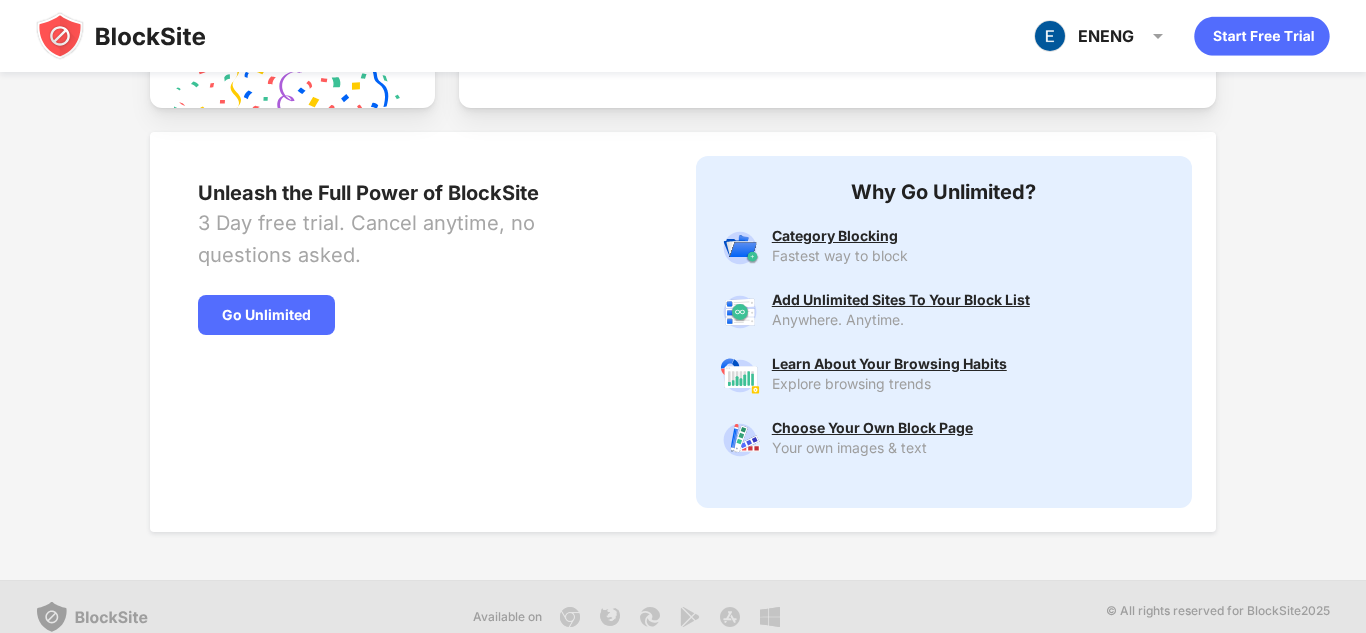 scroll, scrollTop: 995, scrollLeft: 0, axis: vertical 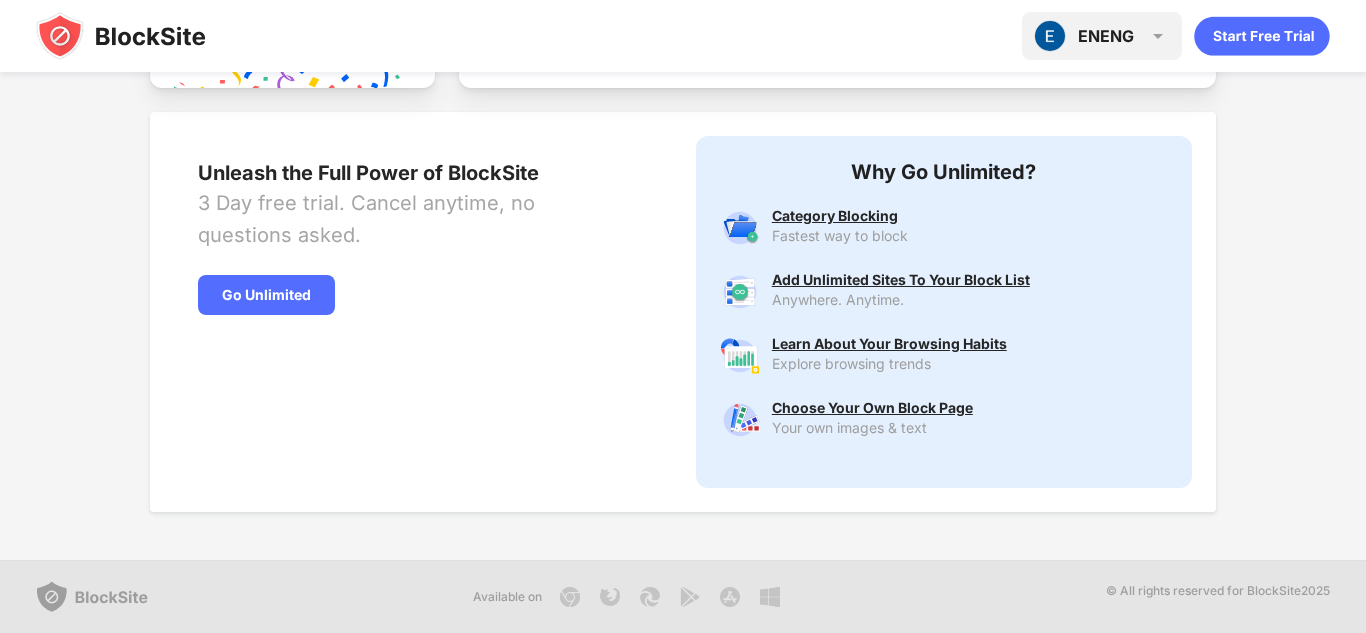click on "ENENG ENENG HALAH KAMILAH View Account Insights Premium Rewards Settings Support Log Out" at bounding box center [1102, 36] 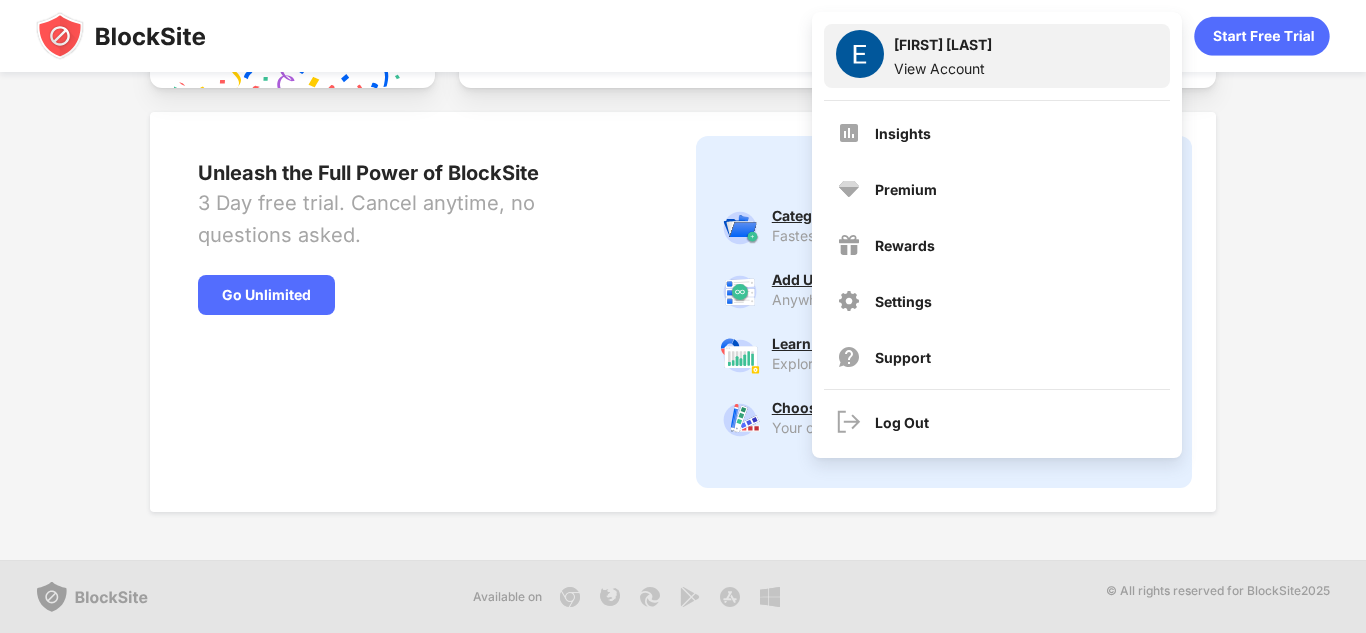 click on "[NAME]" at bounding box center [943, 48] 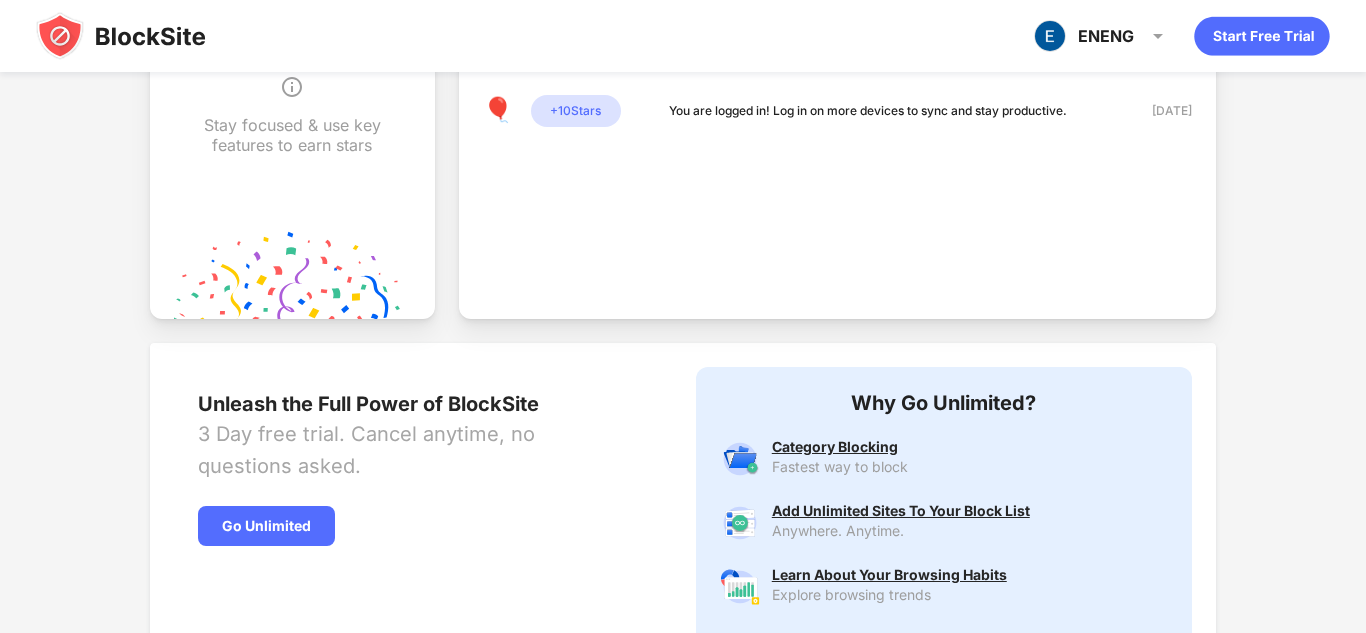 scroll, scrollTop: 995, scrollLeft: 0, axis: vertical 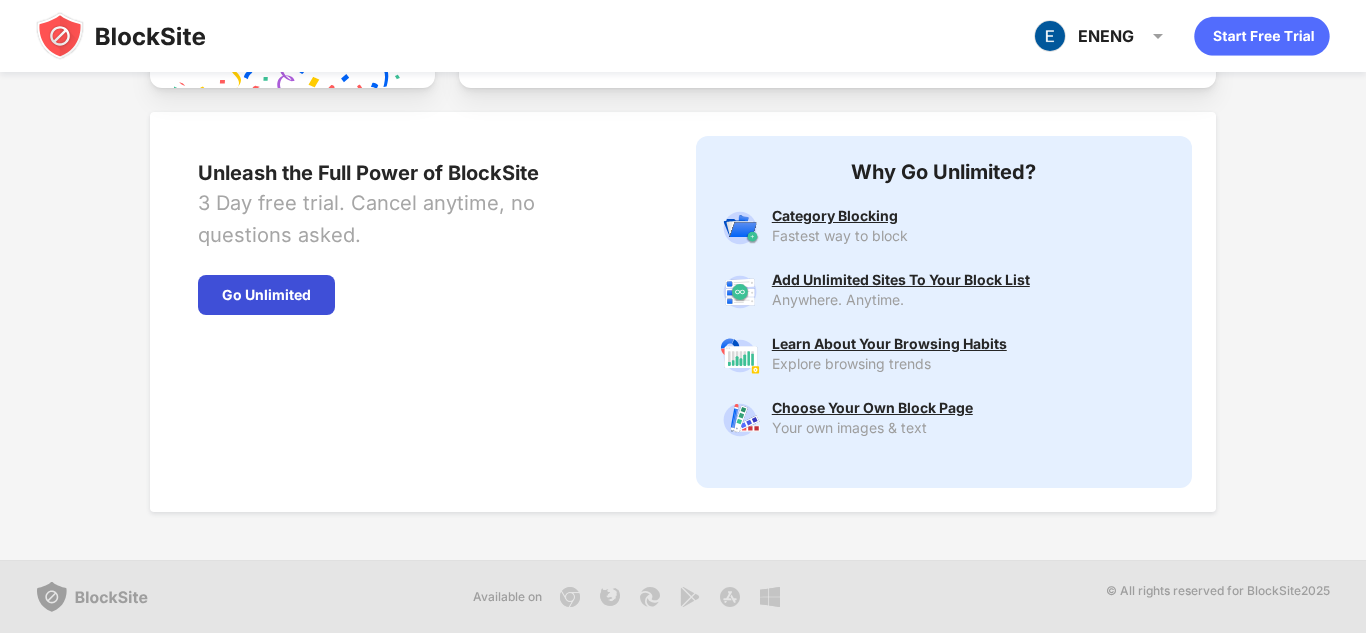click on "Go Unlimited" at bounding box center [266, 295] 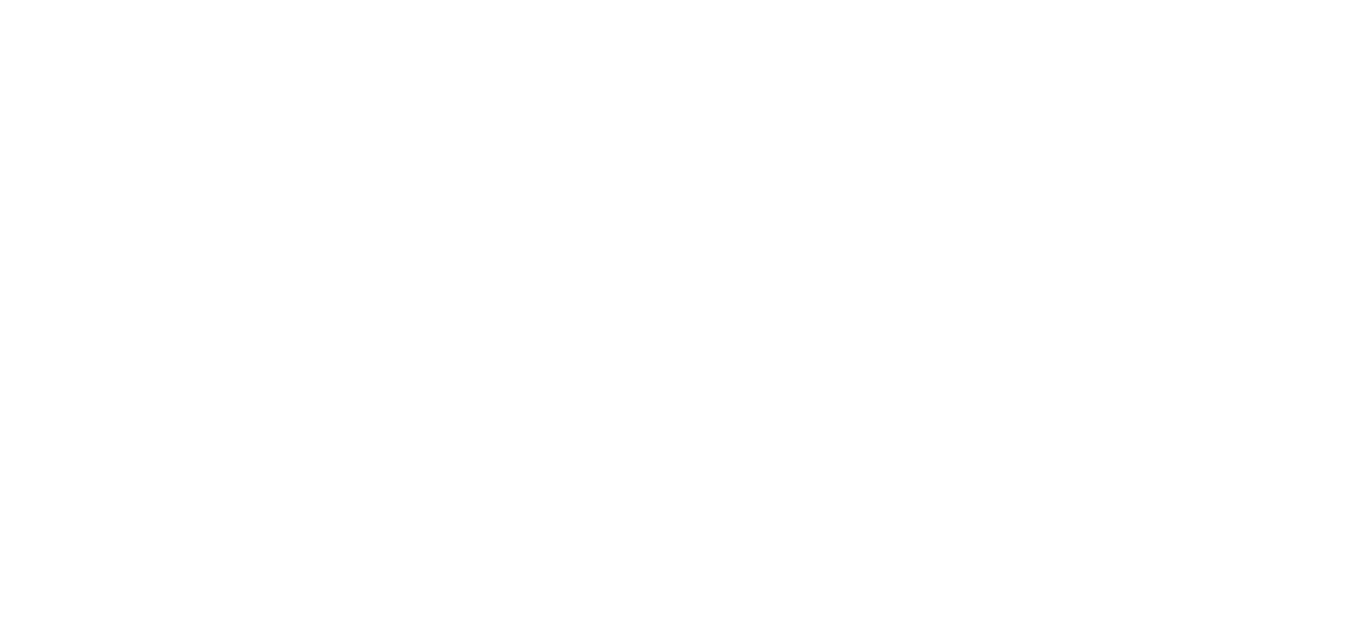 scroll, scrollTop: 0, scrollLeft: 0, axis: both 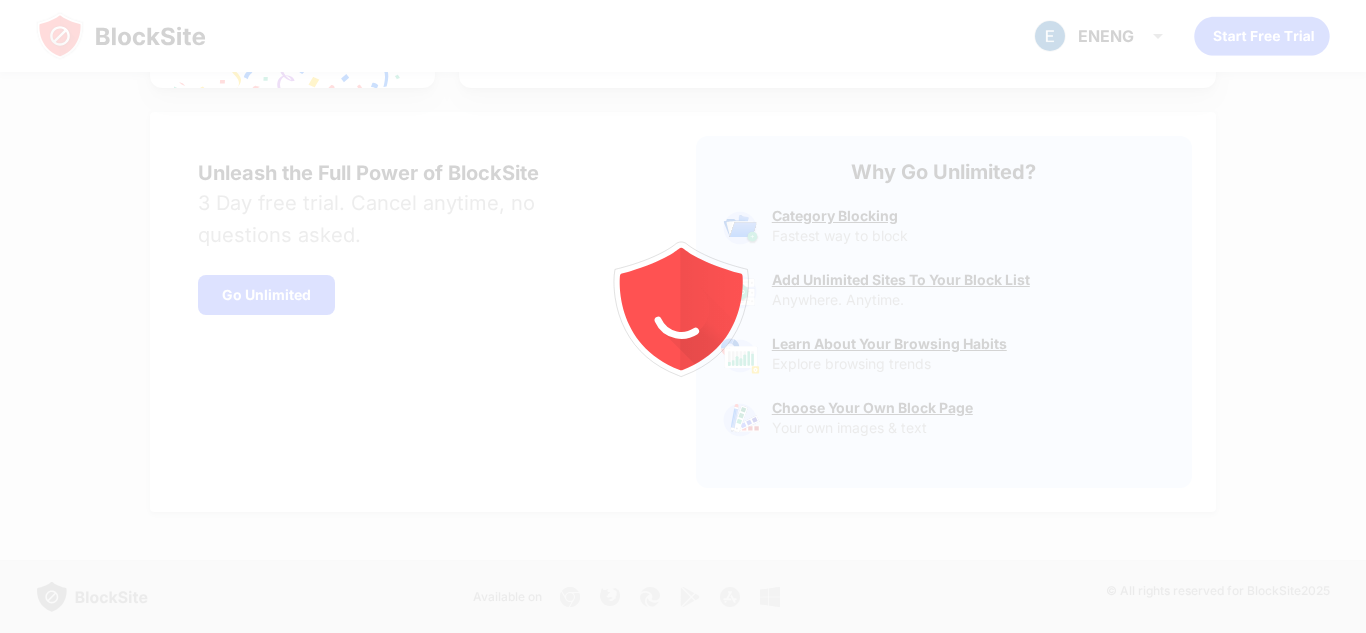 click at bounding box center [683, 316] 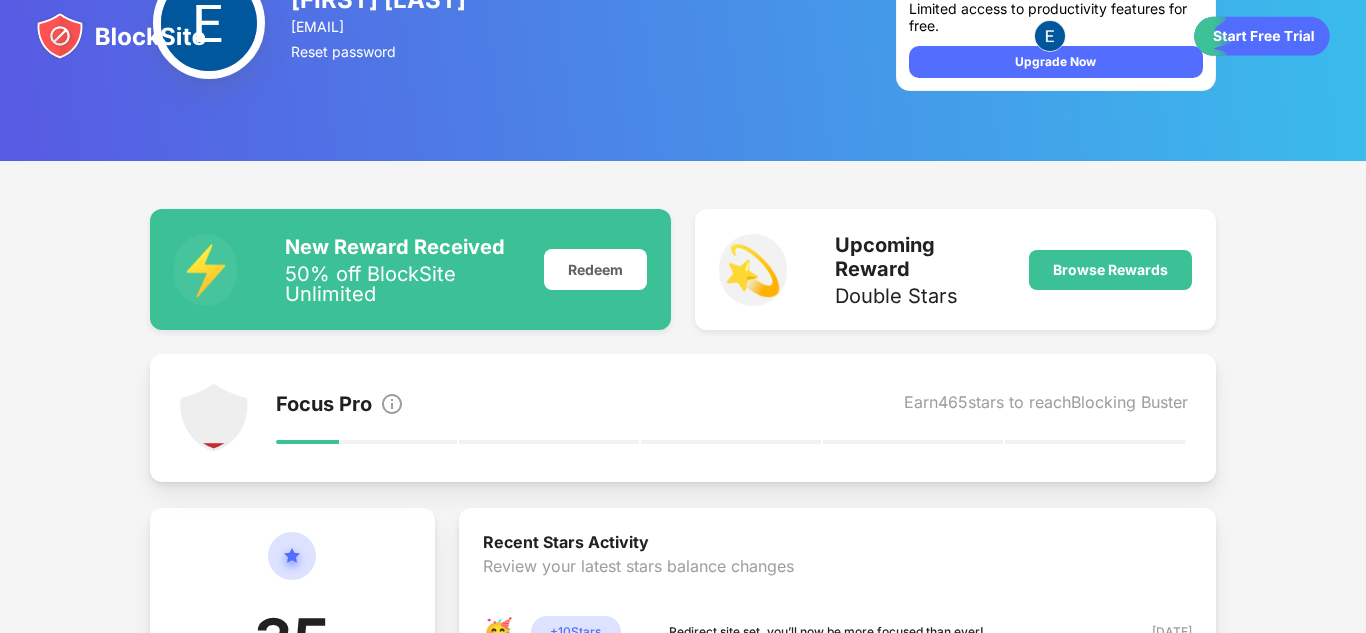 scroll, scrollTop: 0, scrollLeft: 0, axis: both 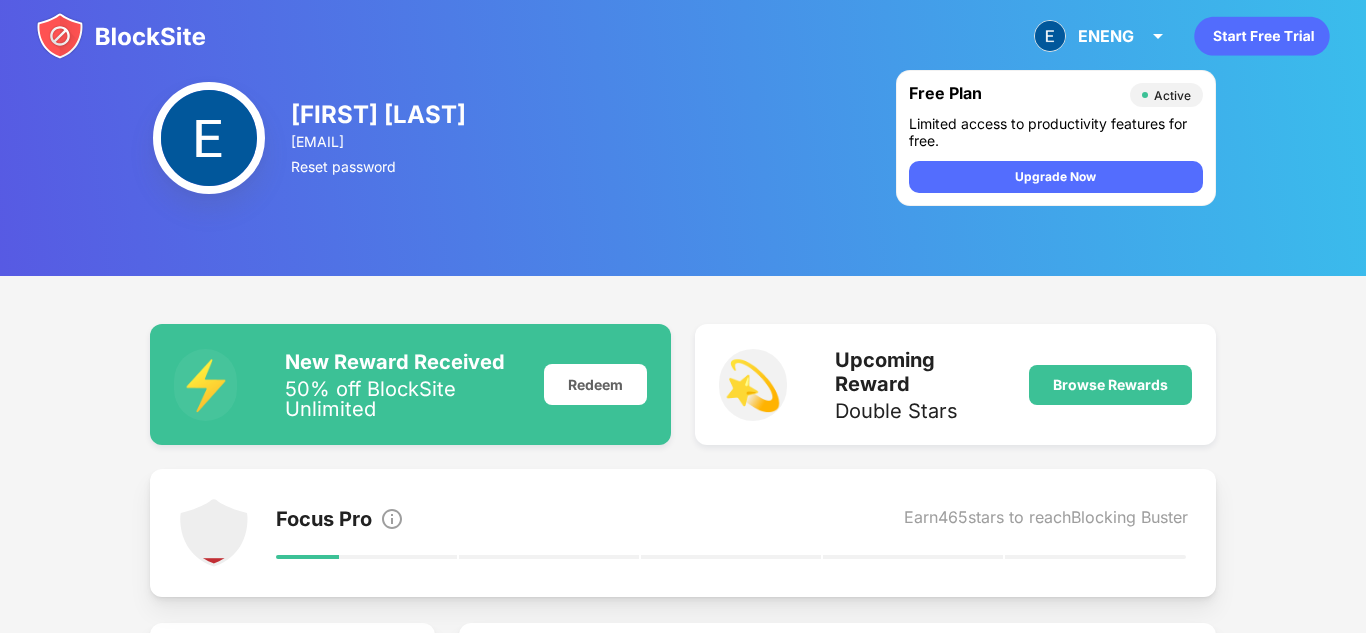 click at bounding box center [209, 138] 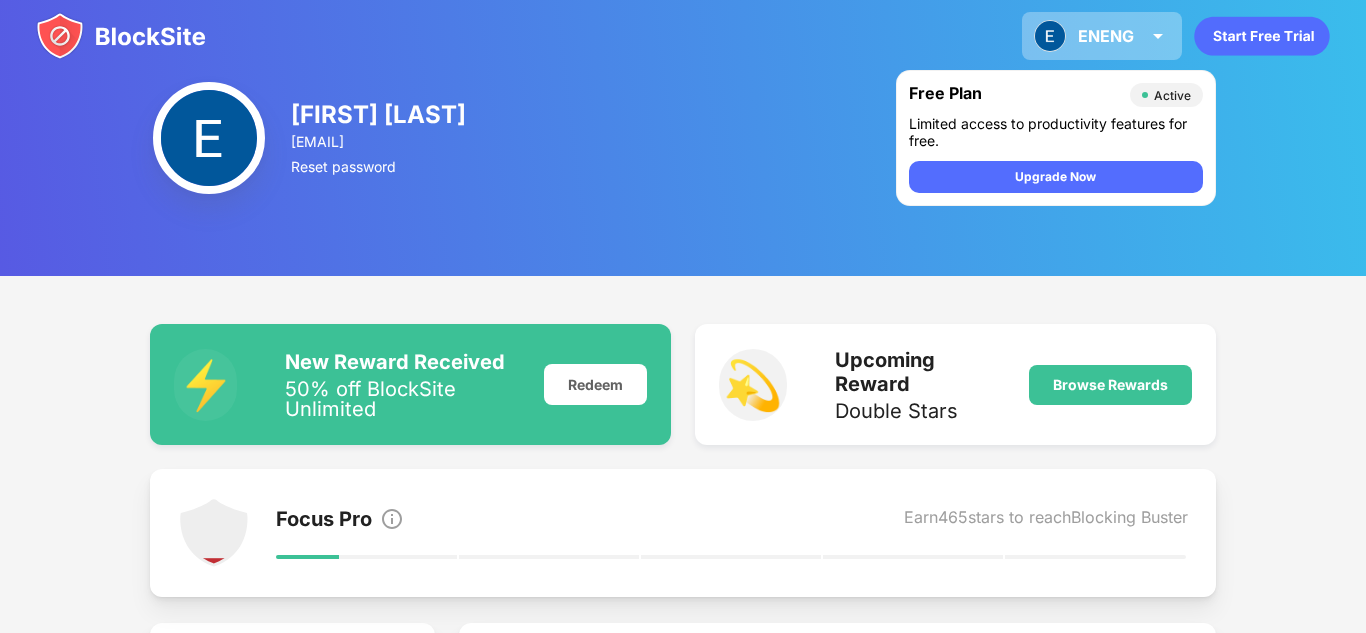 click on "ENENG ENENG HALAH KAMILAH View Account Insights Premium Rewards Settings Support Log Out" at bounding box center (1102, 36) 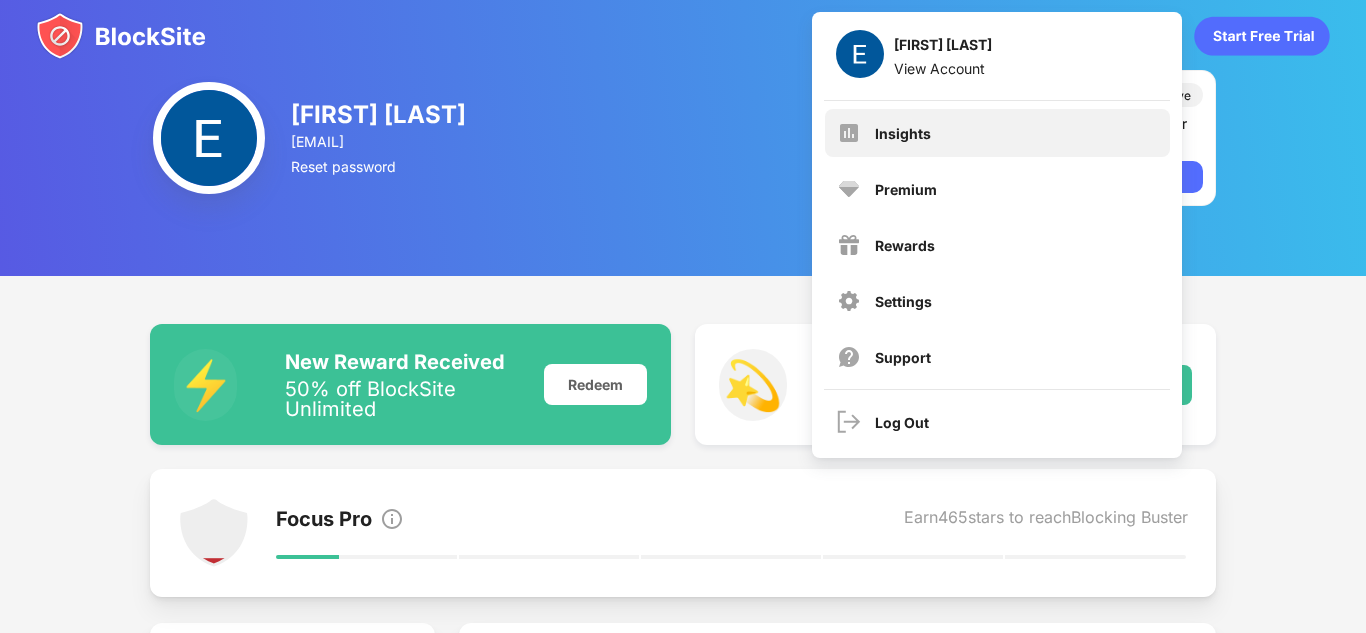 click on "Insights" at bounding box center [997, 133] 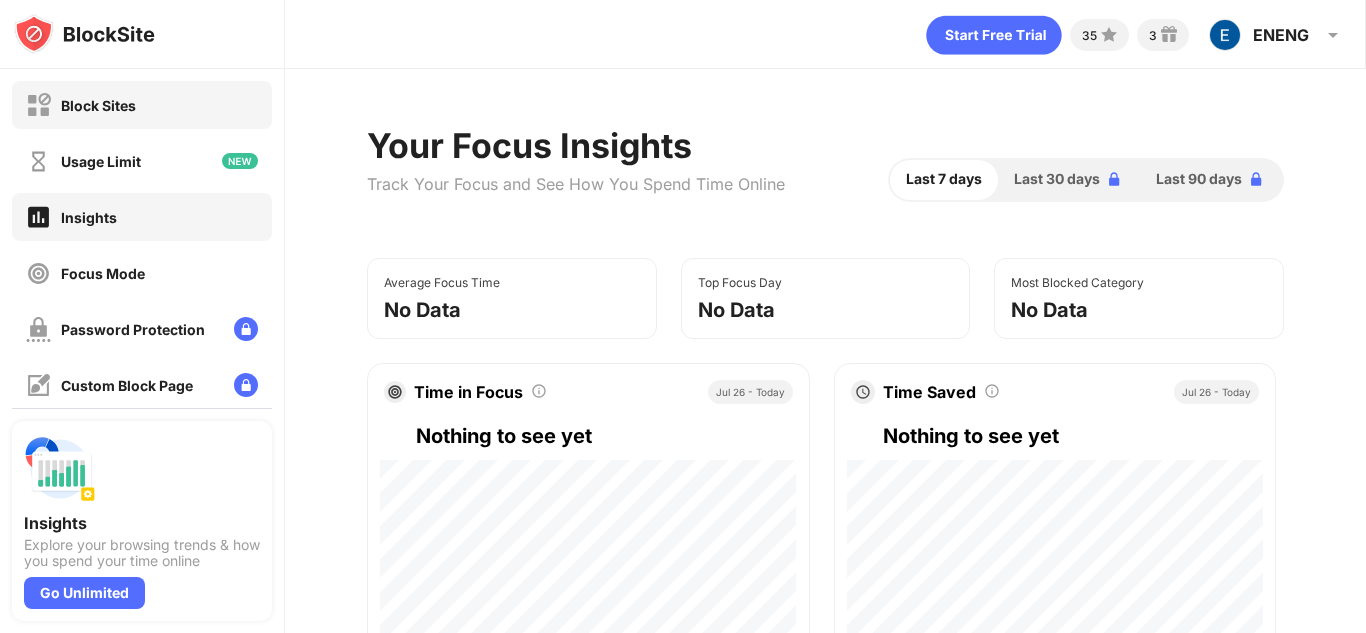 click on "Block Sites" at bounding box center (142, 105) 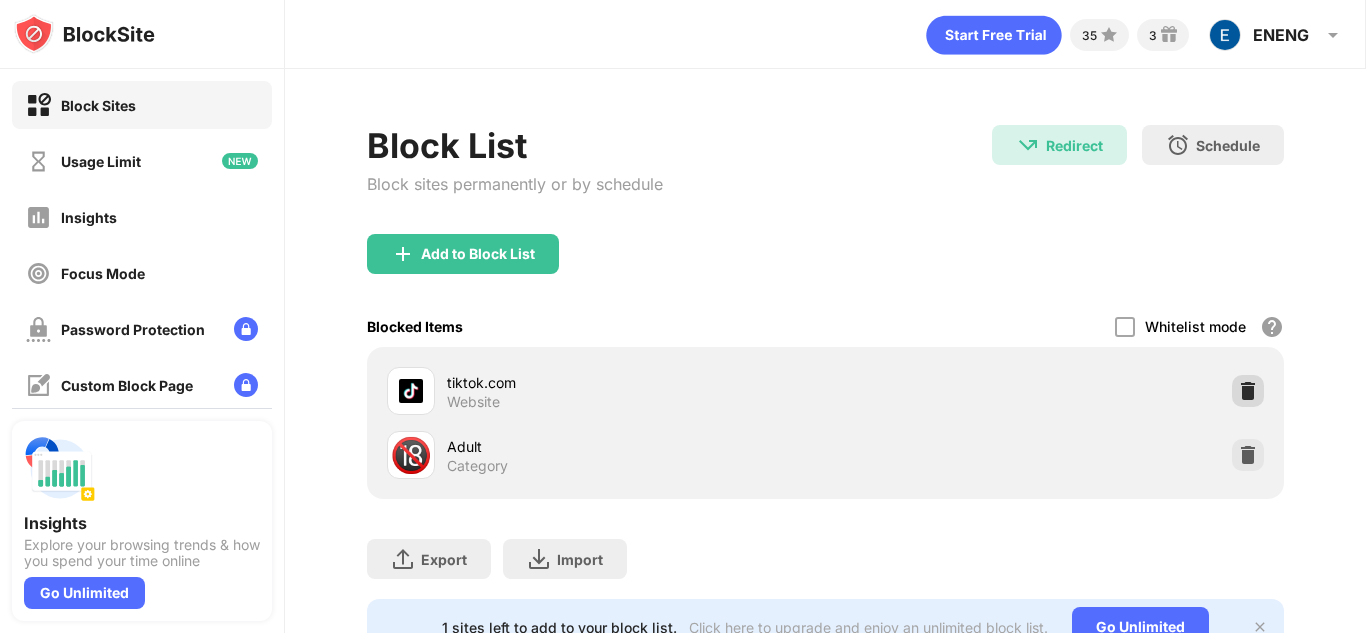 click at bounding box center [1248, 391] 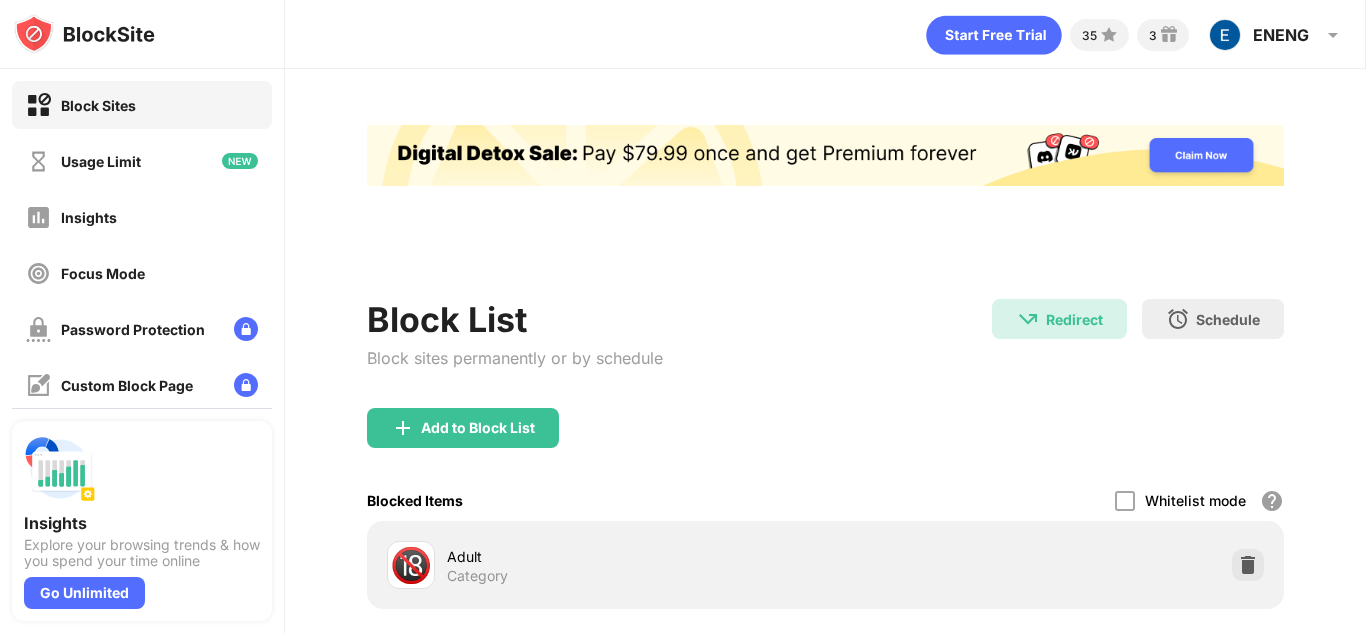 scroll, scrollTop: 0, scrollLeft: 0, axis: both 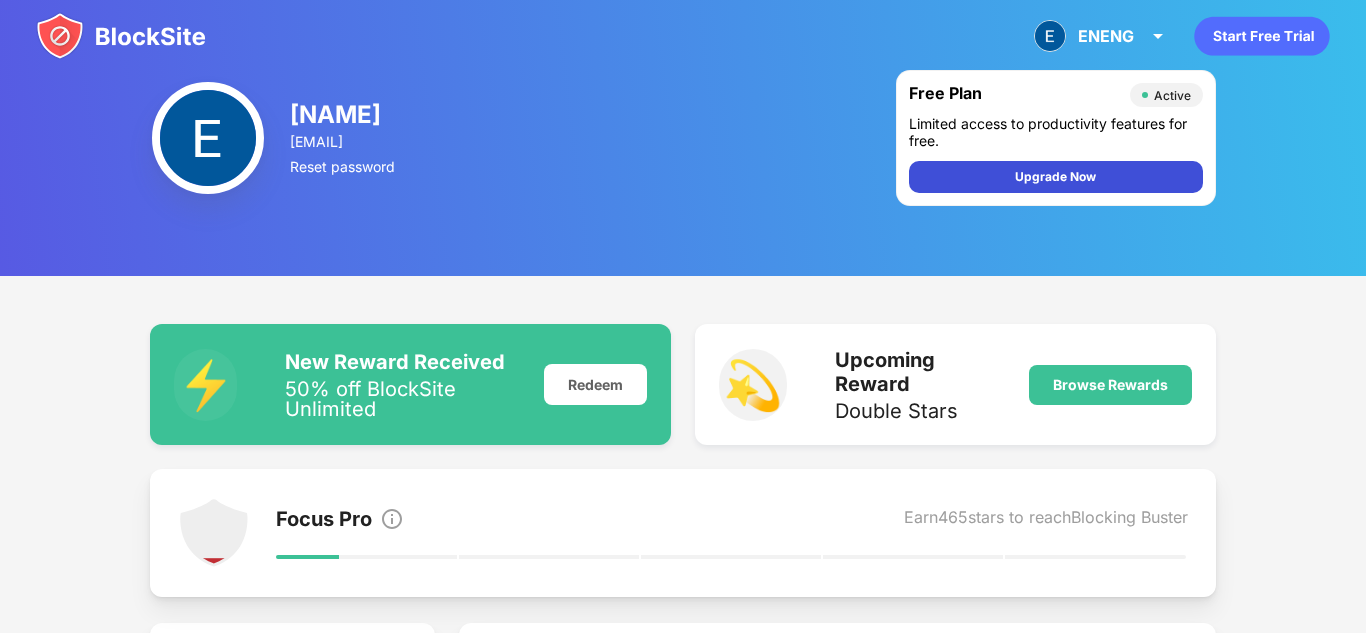 click on "Upgrade Now" at bounding box center (1056, 177) 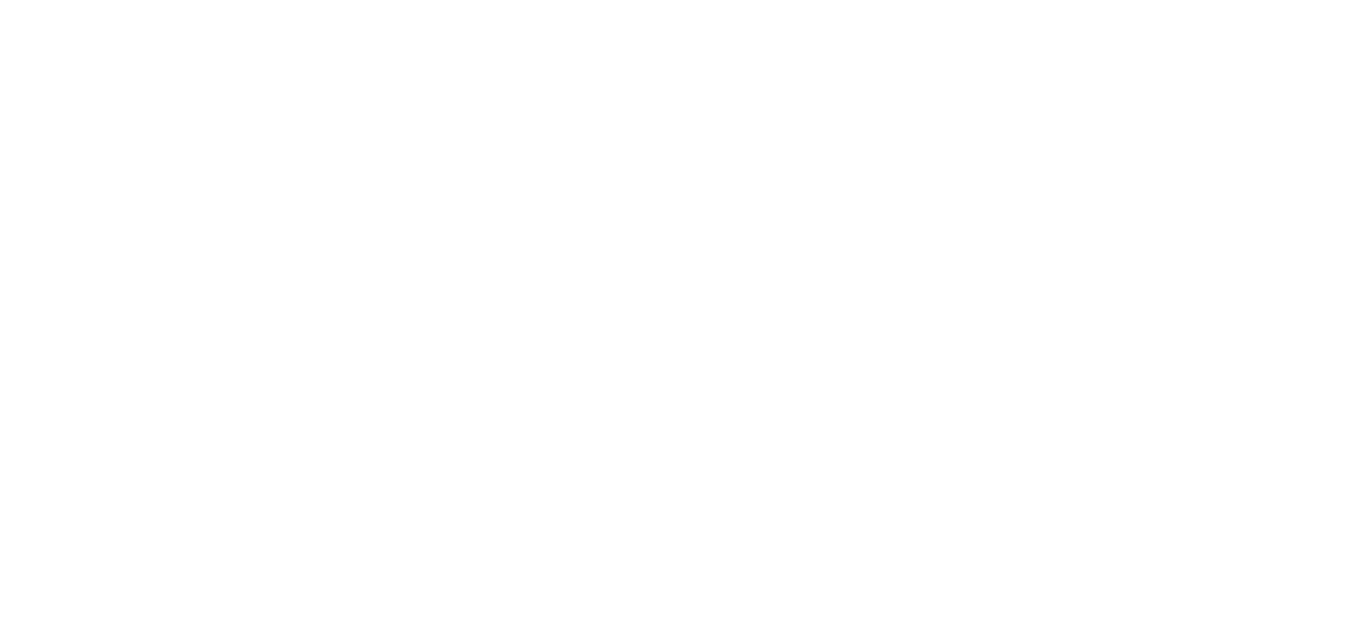scroll, scrollTop: 0, scrollLeft: 0, axis: both 